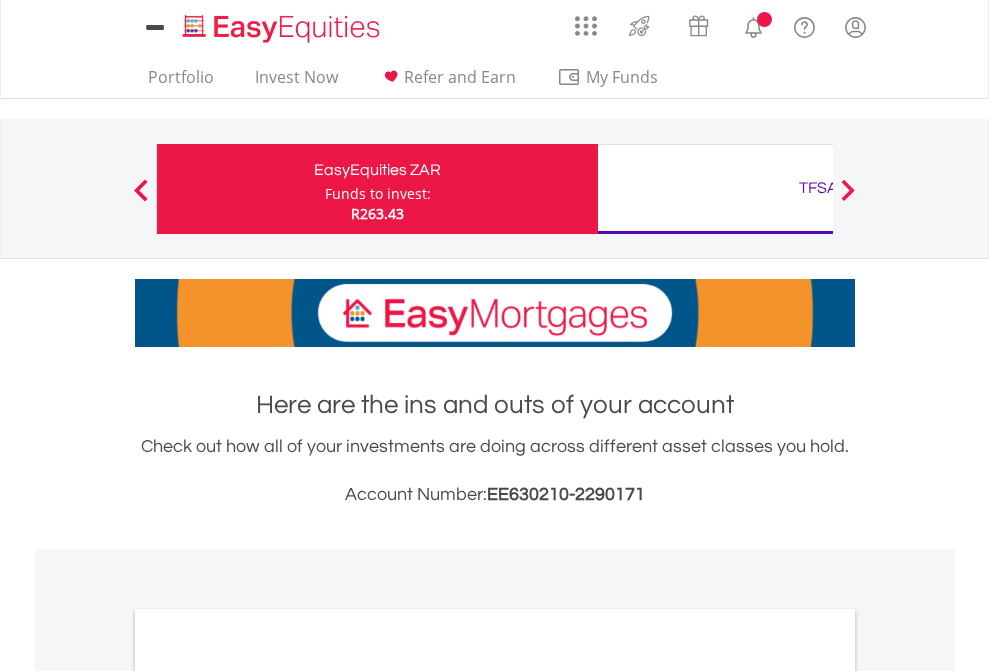 scroll, scrollTop: 0, scrollLeft: 0, axis: both 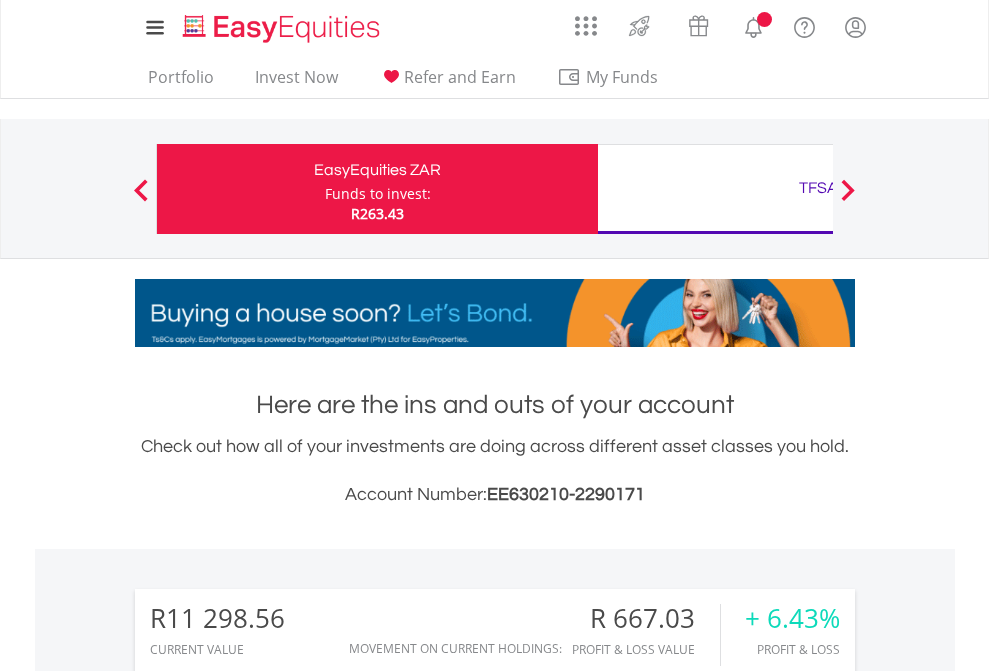 click on "Funds to invest:" at bounding box center [378, 194] 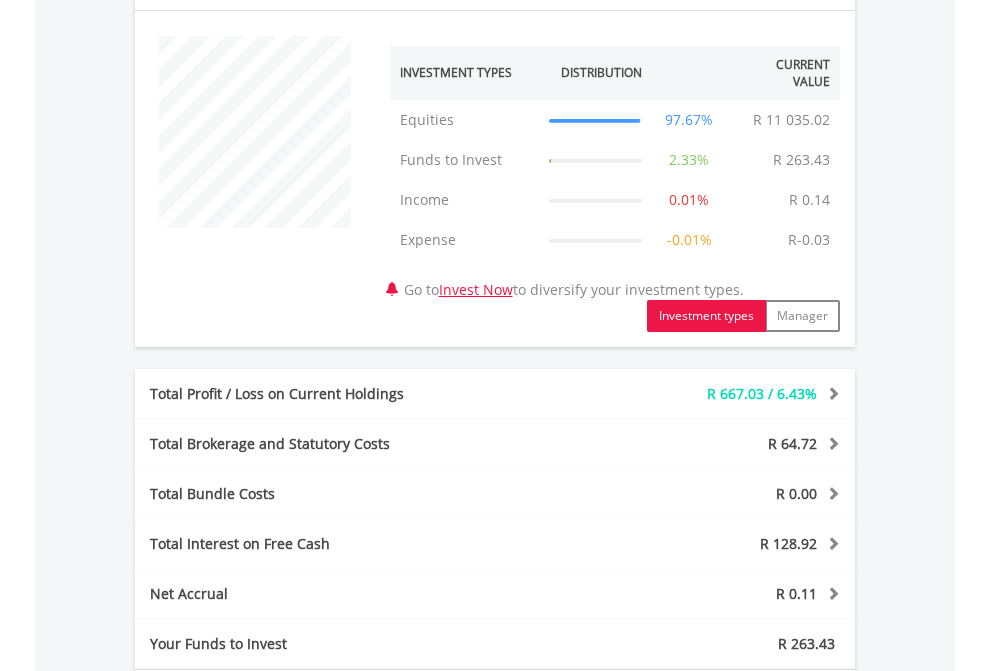 scroll, scrollTop: 1342, scrollLeft: 0, axis: vertical 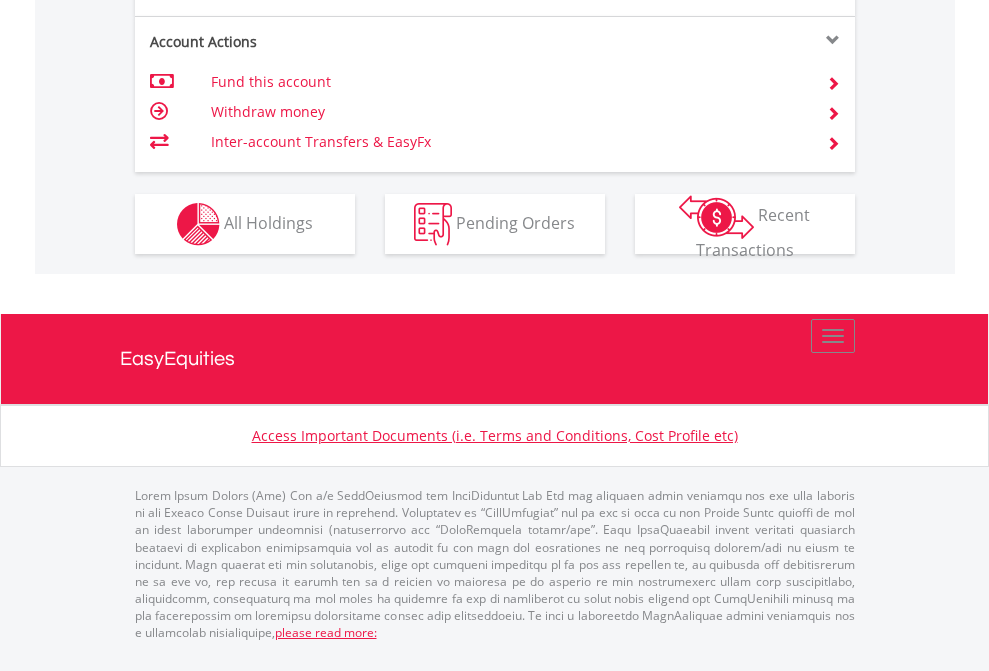 click on "Investment types" at bounding box center (706, -337) 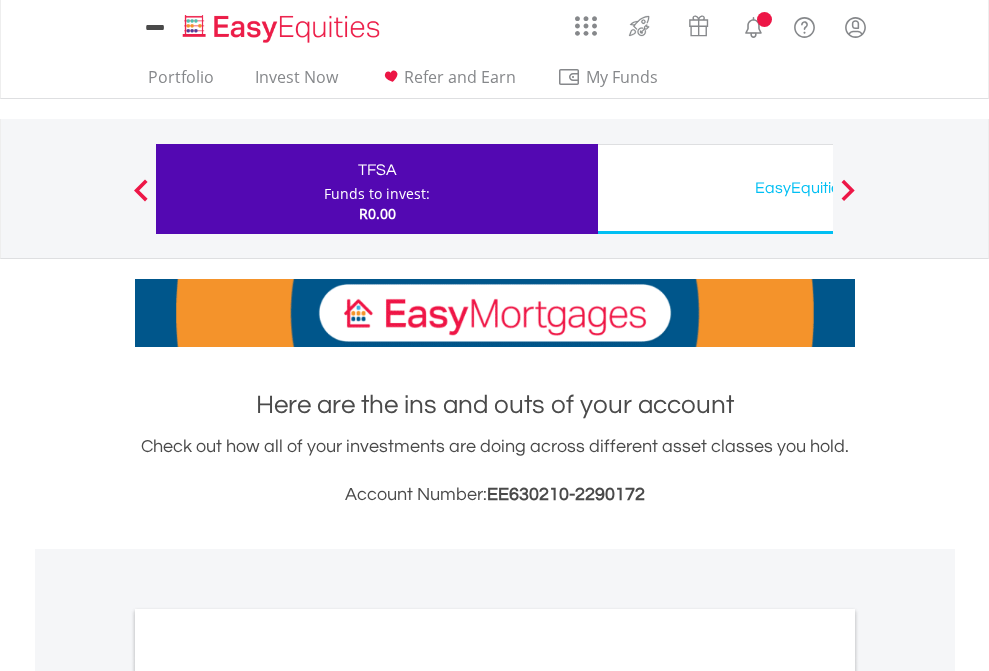 scroll, scrollTop: 0, scrollLeft: 0, axis: both 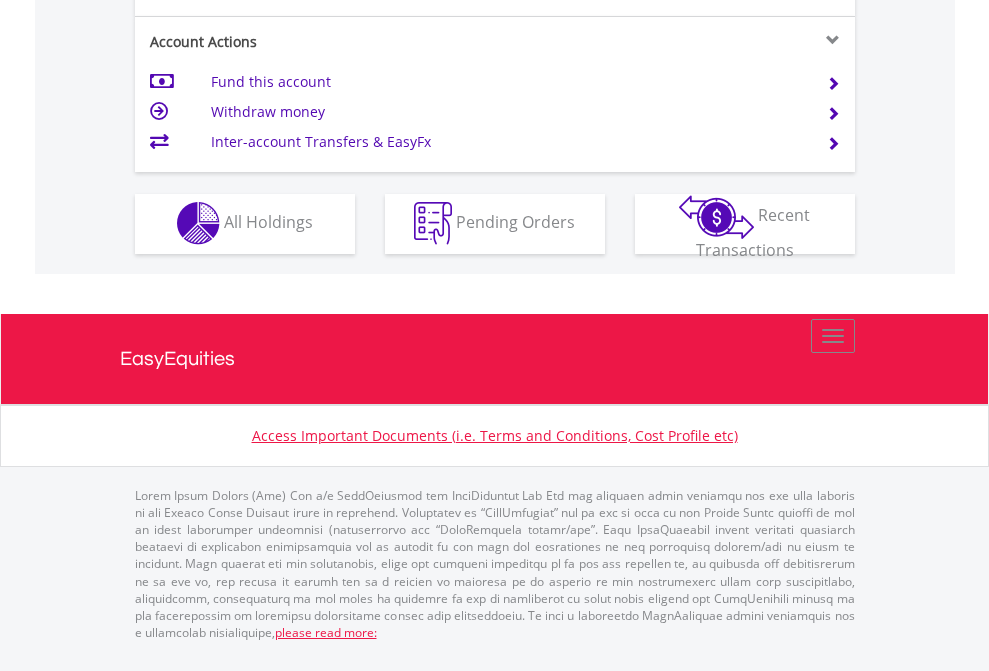 click on "Investment types" at bounding box center [706, -353] 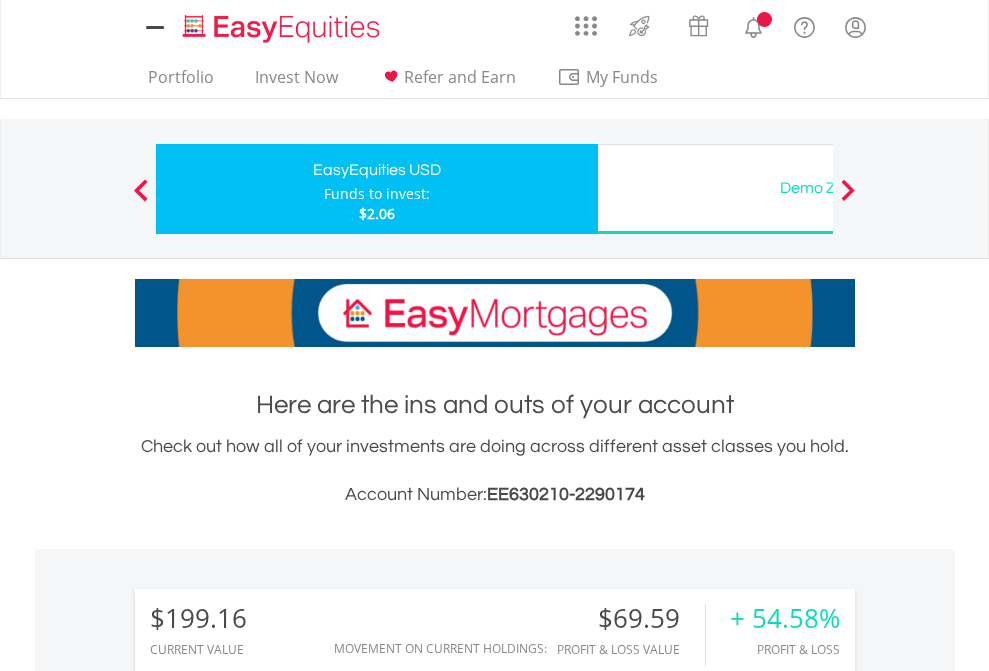 scroll, scrollTop: 0, scrollLeft: 0, axis: both 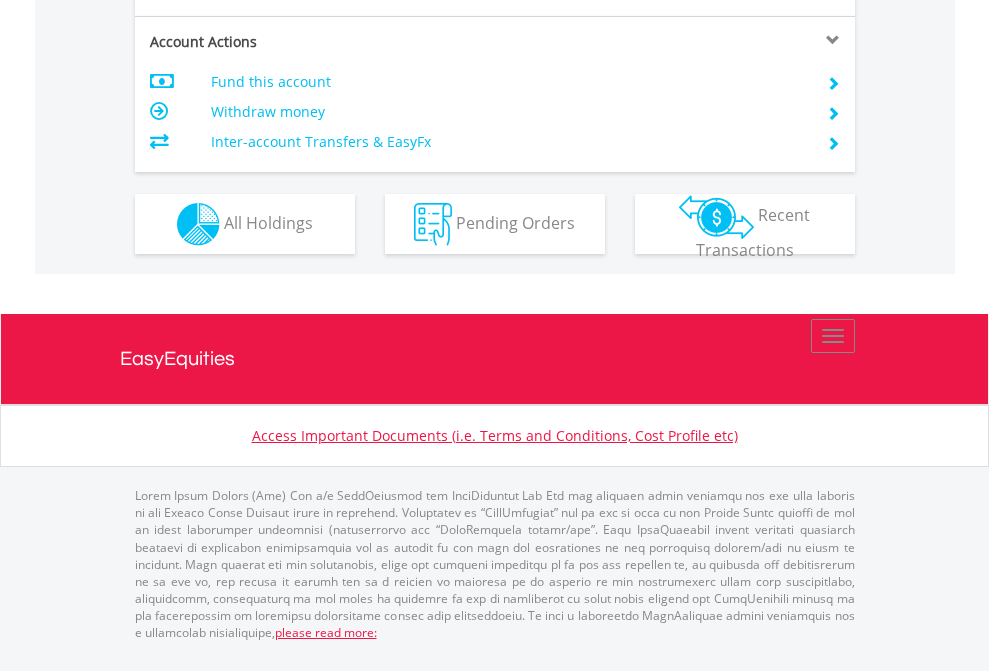 click on "Investment types" at bounding box center [706, -337] 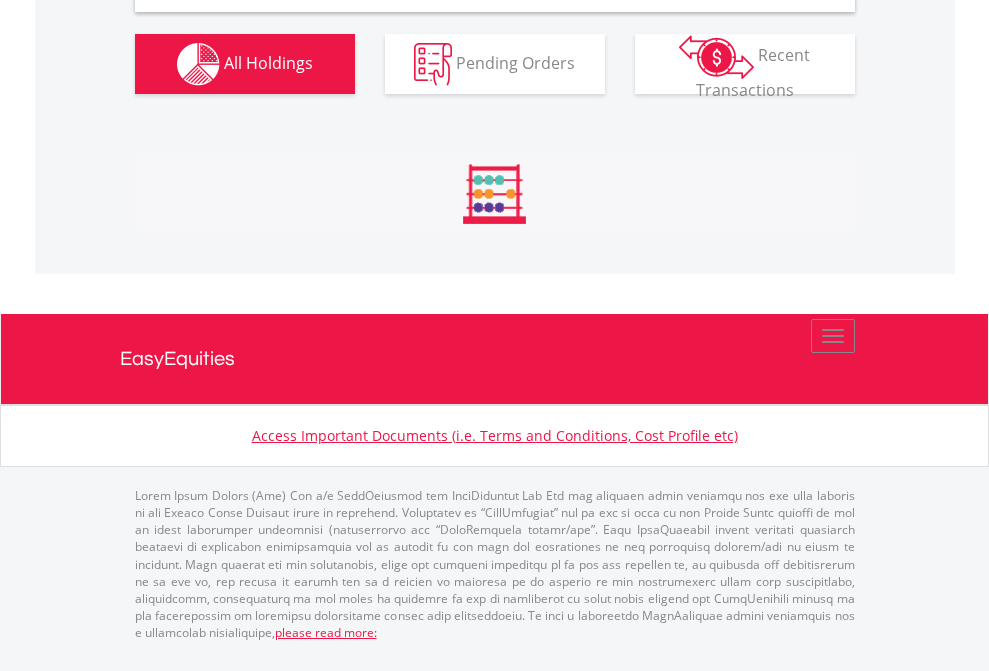 scroll, scrollTop: 1933, scrollLeft: 0, axis: vertical 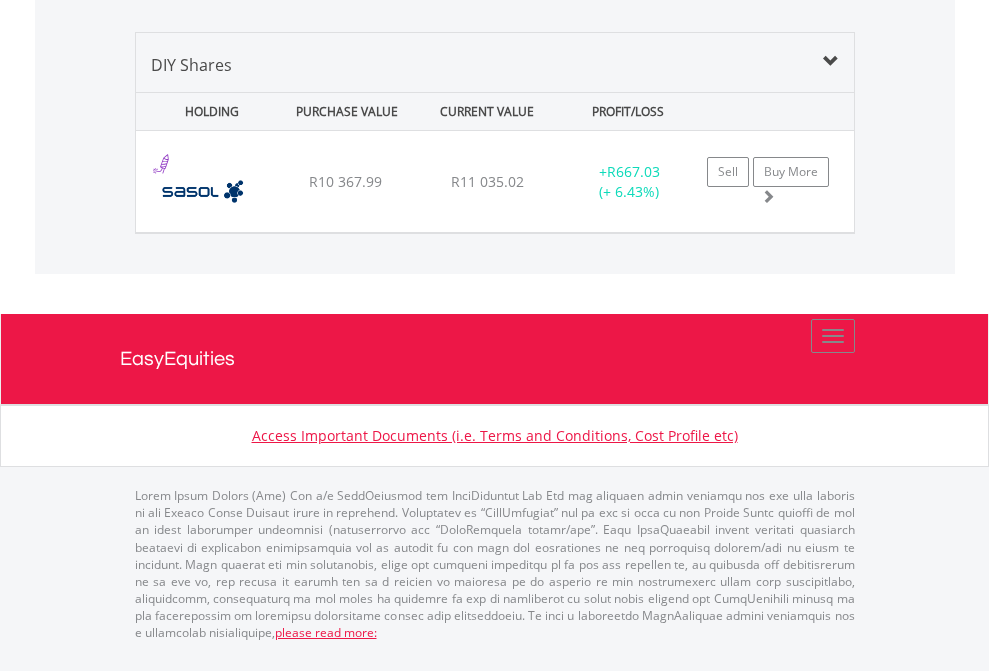 click on "TFSA" at bounding box center (818, -968) 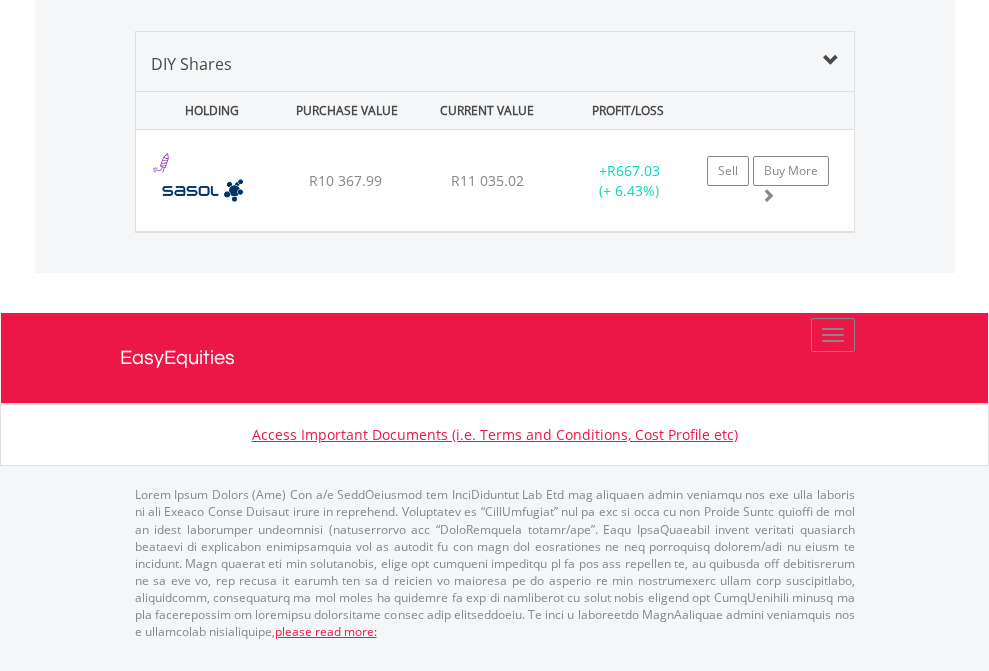 scroll, scrollTop: 144, scrollLeft: 0, axis: vertical 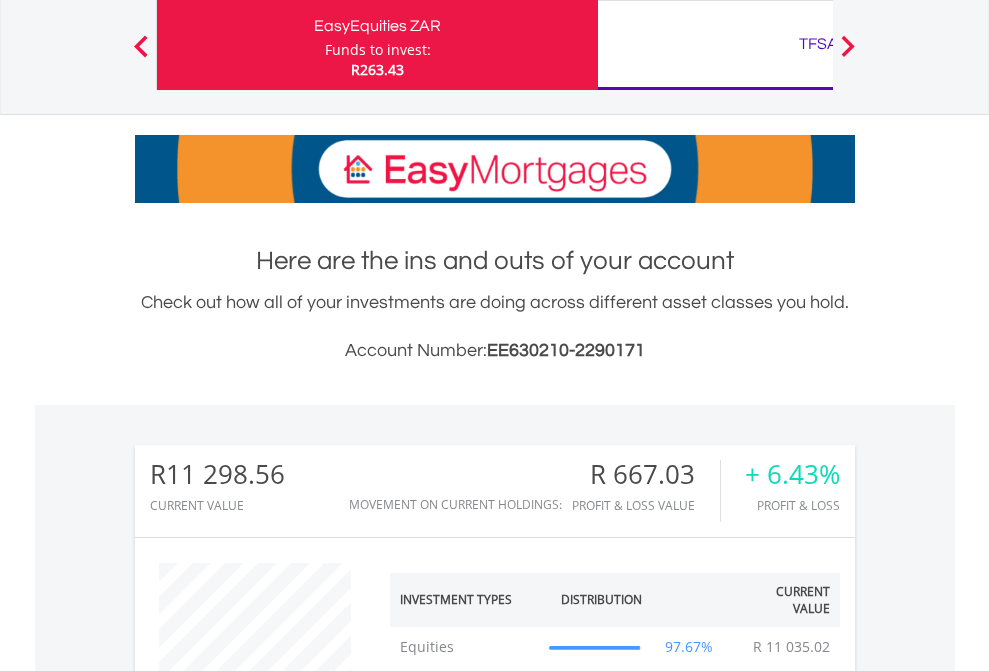 click on "All Holdings" at bounding box center (268, 1402) 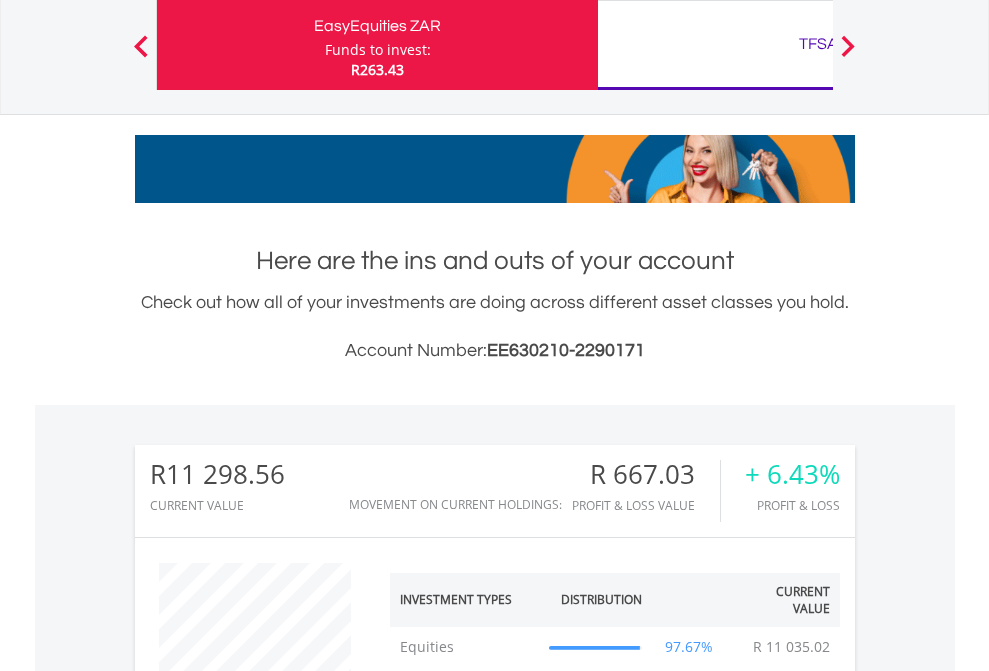 scroll, scrollTop: 1573, scrollLeft: 0, axis: vertical 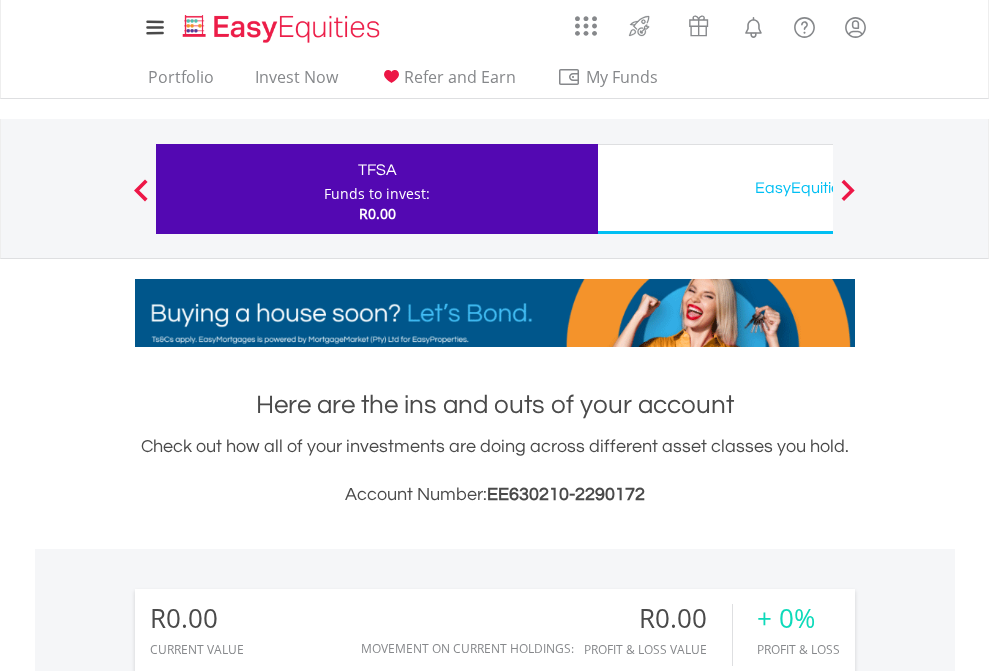 click on "EasyEquities USD" at bounding box center [818, 188] 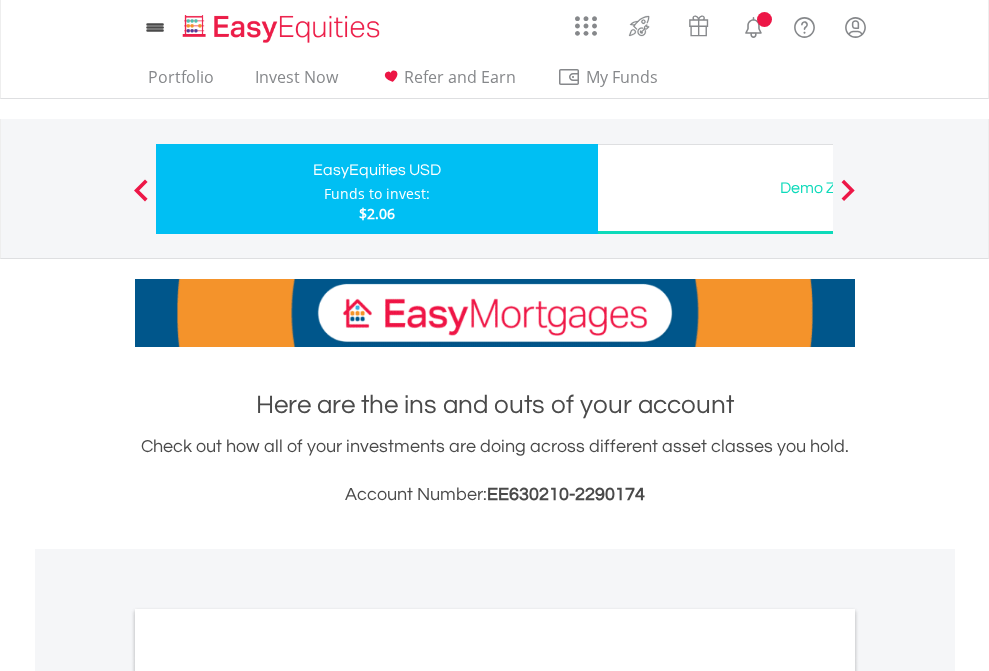 scroll, scrollTop: 1202, scrollLeft: 0, axis: vertical 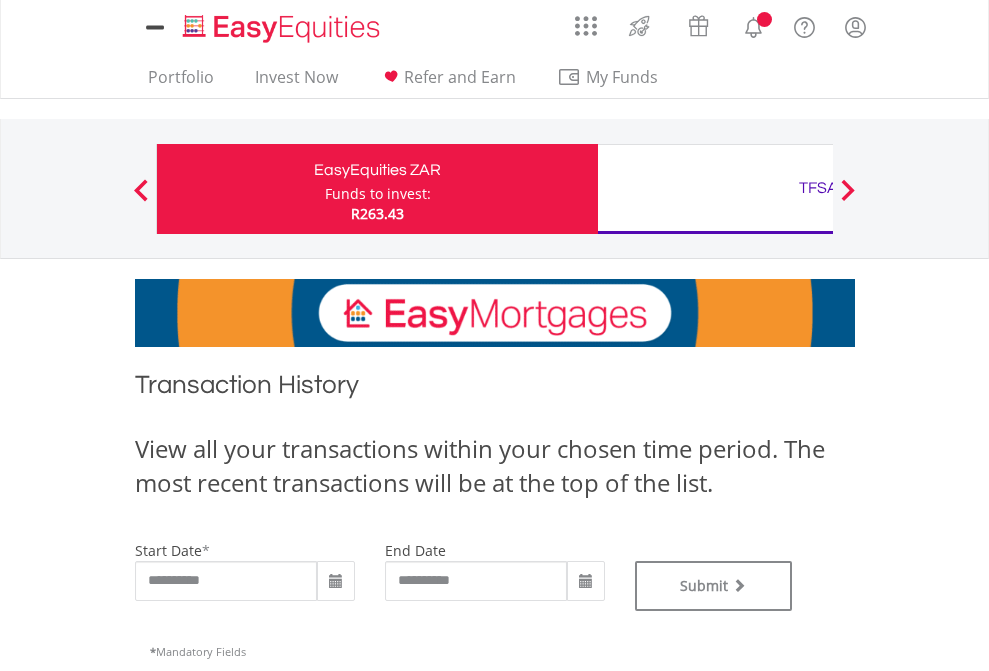 type on "**********" 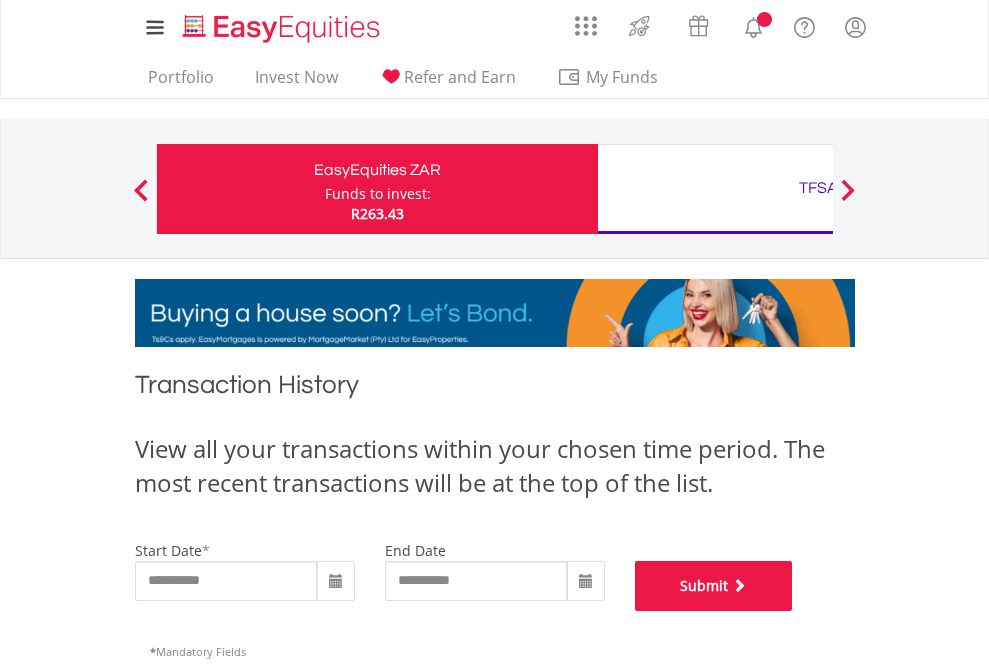 click on "Submit" at bounding box center (714, 586) 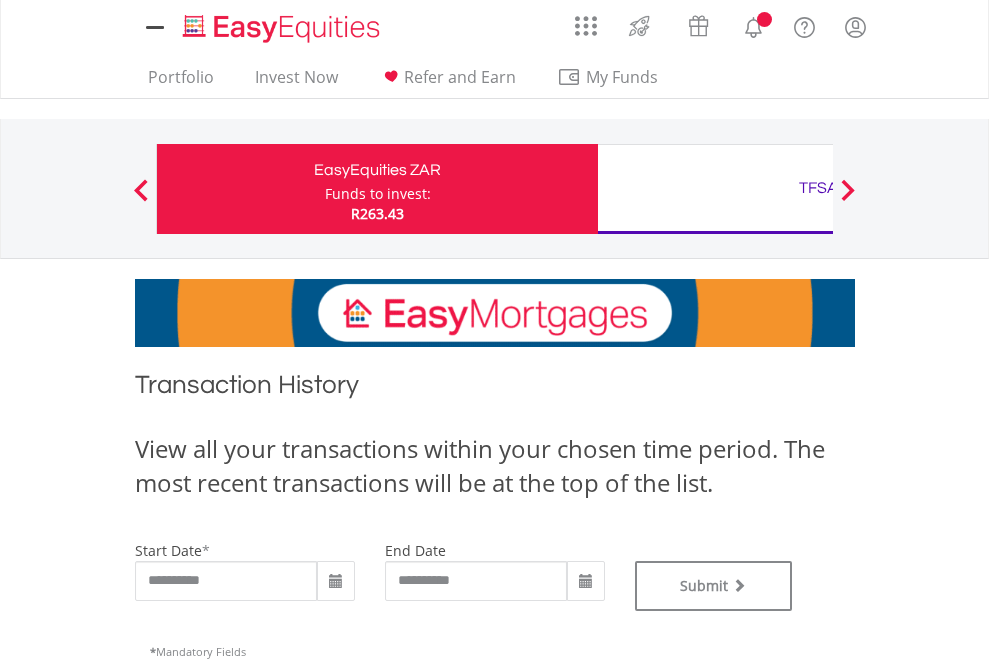 scroll, scrollTop: 0, scrollLeft: 0, axis: both 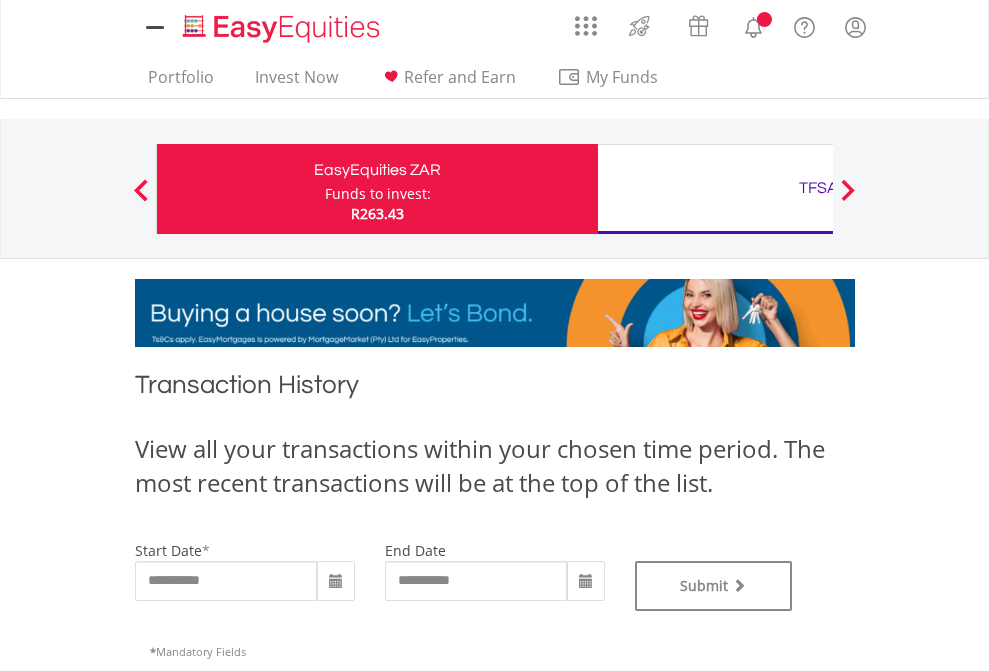 click on "TFSA" at bounding box center [818, 188] 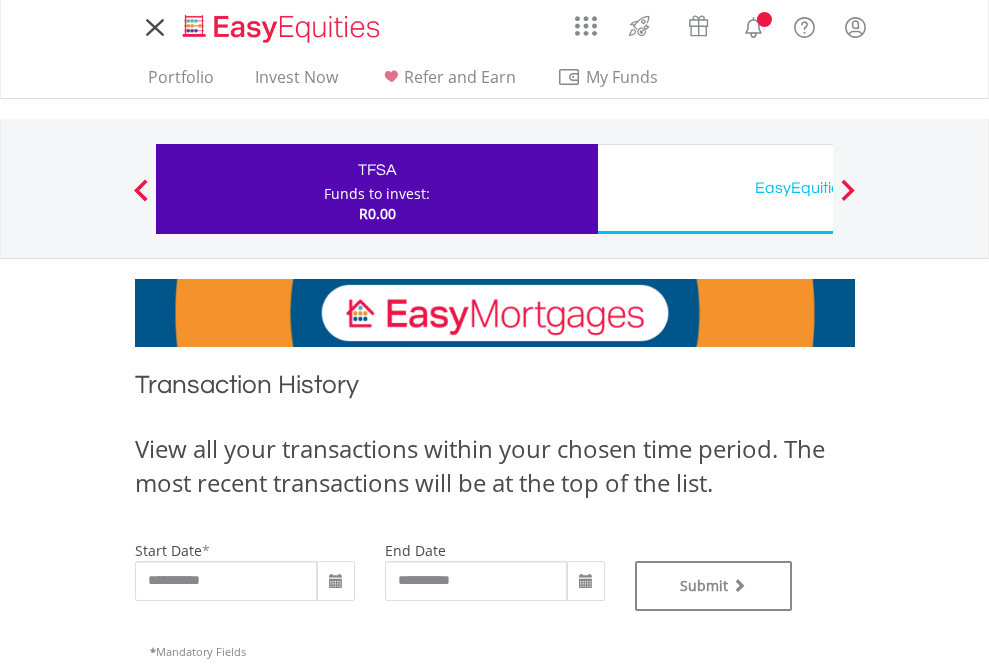 scroll, scrollTop: 0, scrollLeft: 0, axis: both 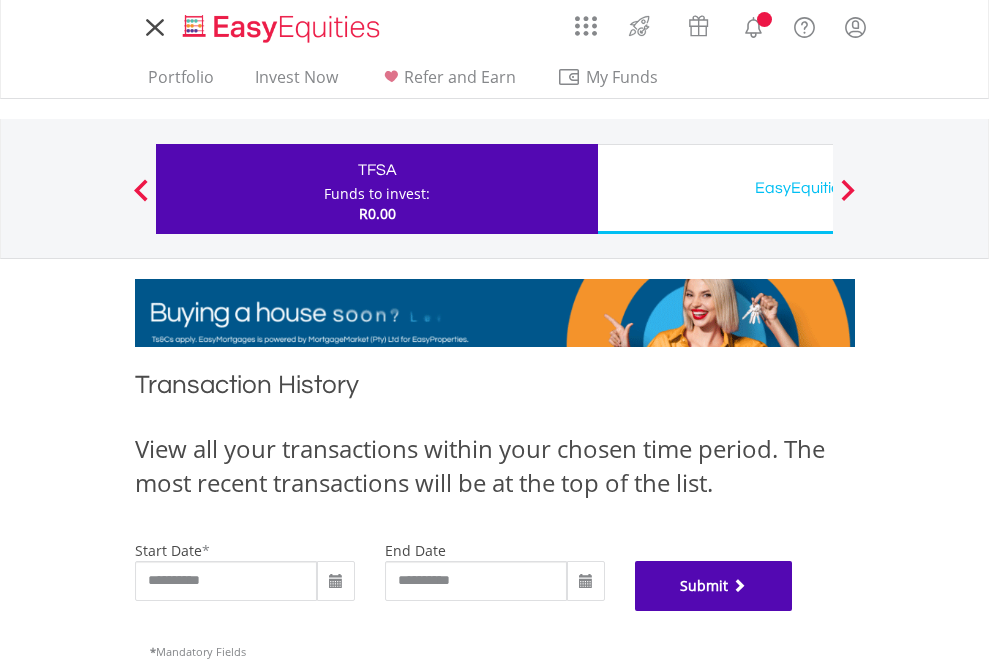 click on "Submit" at bounding box center (714, 586) 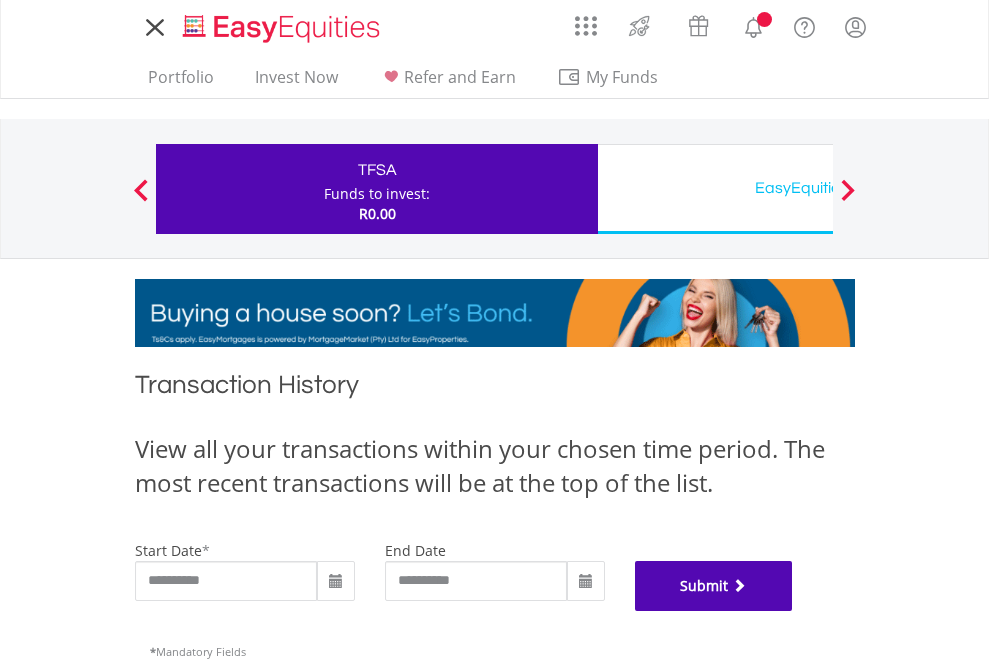scroll, scrollTop: 811, scrollLeft: 0, axis: vertical 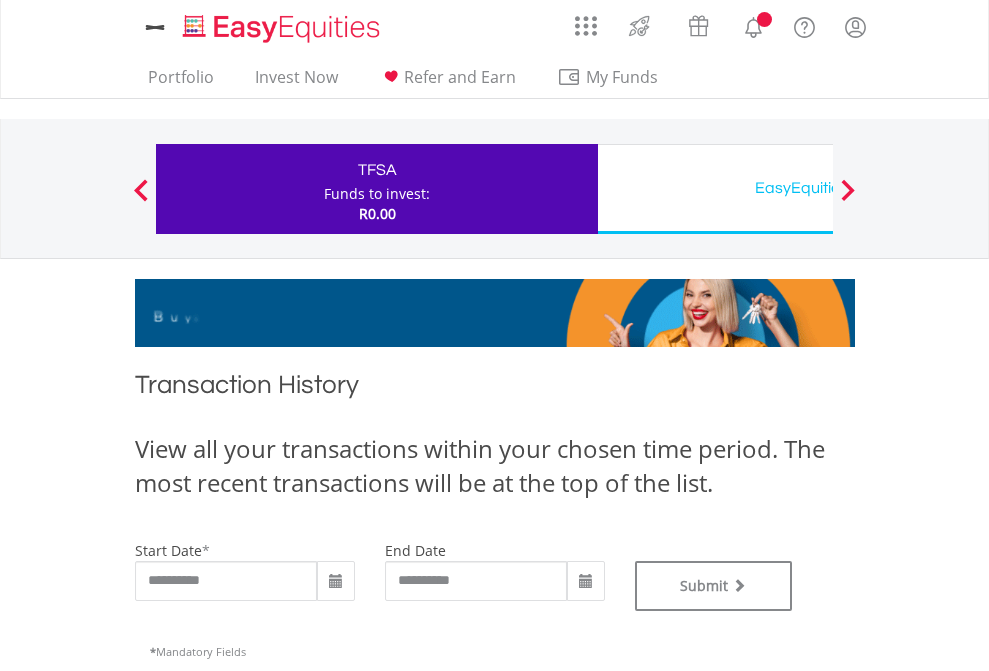 click on "EasyEquities USD" at bounding box center [818, 188] 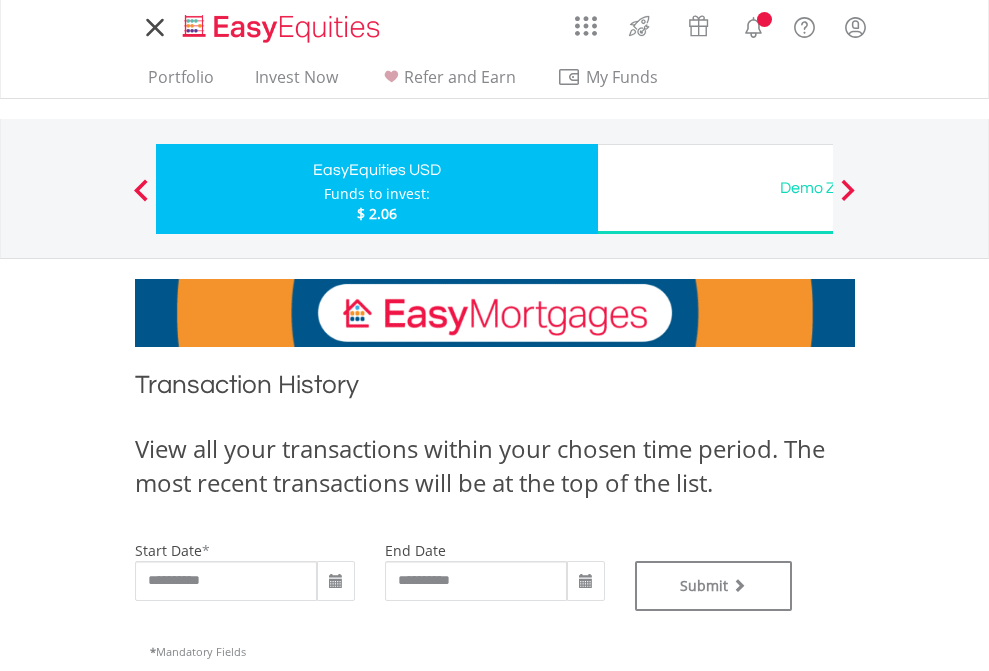 scroll, scrollTop: 0, scrollLeft: 0, axis: both 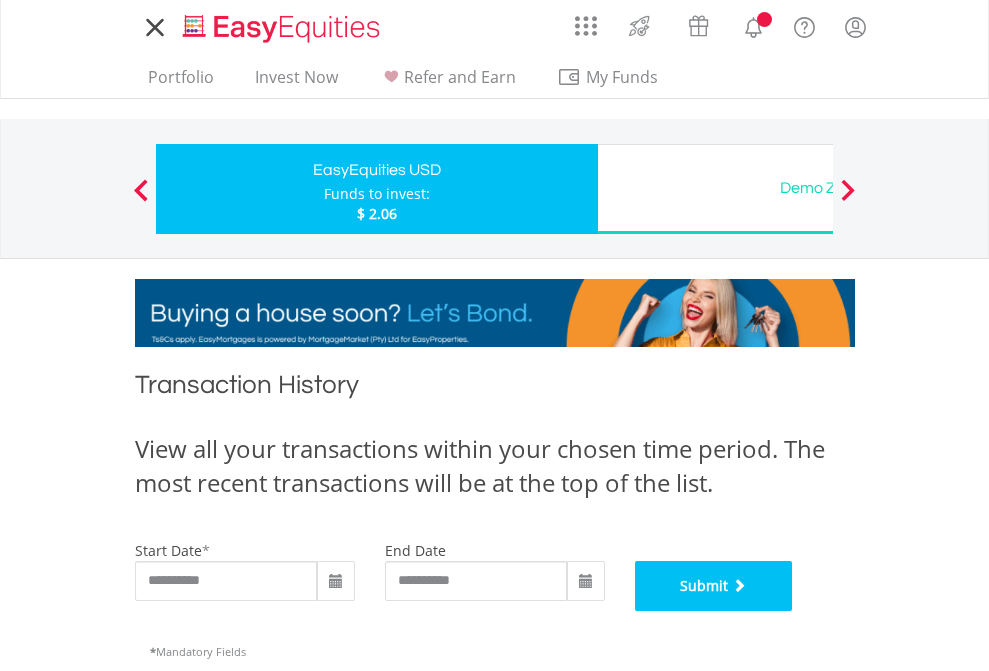 click on "Submit" at bounding box center (714, 586) 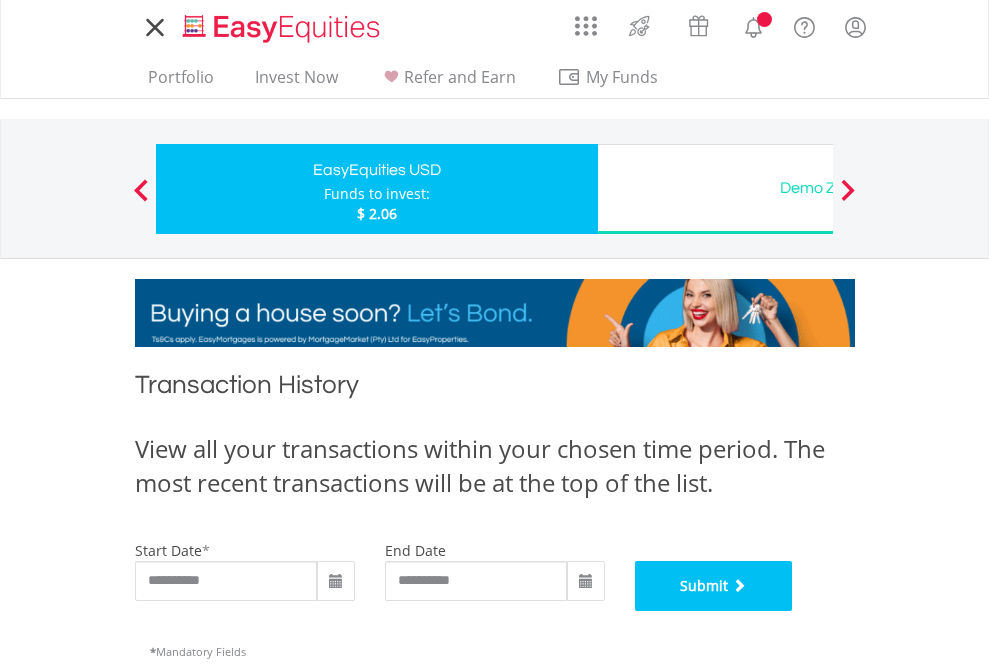 scroll, scrollTop: 811, scrollLeft: 0, axis: vertical 